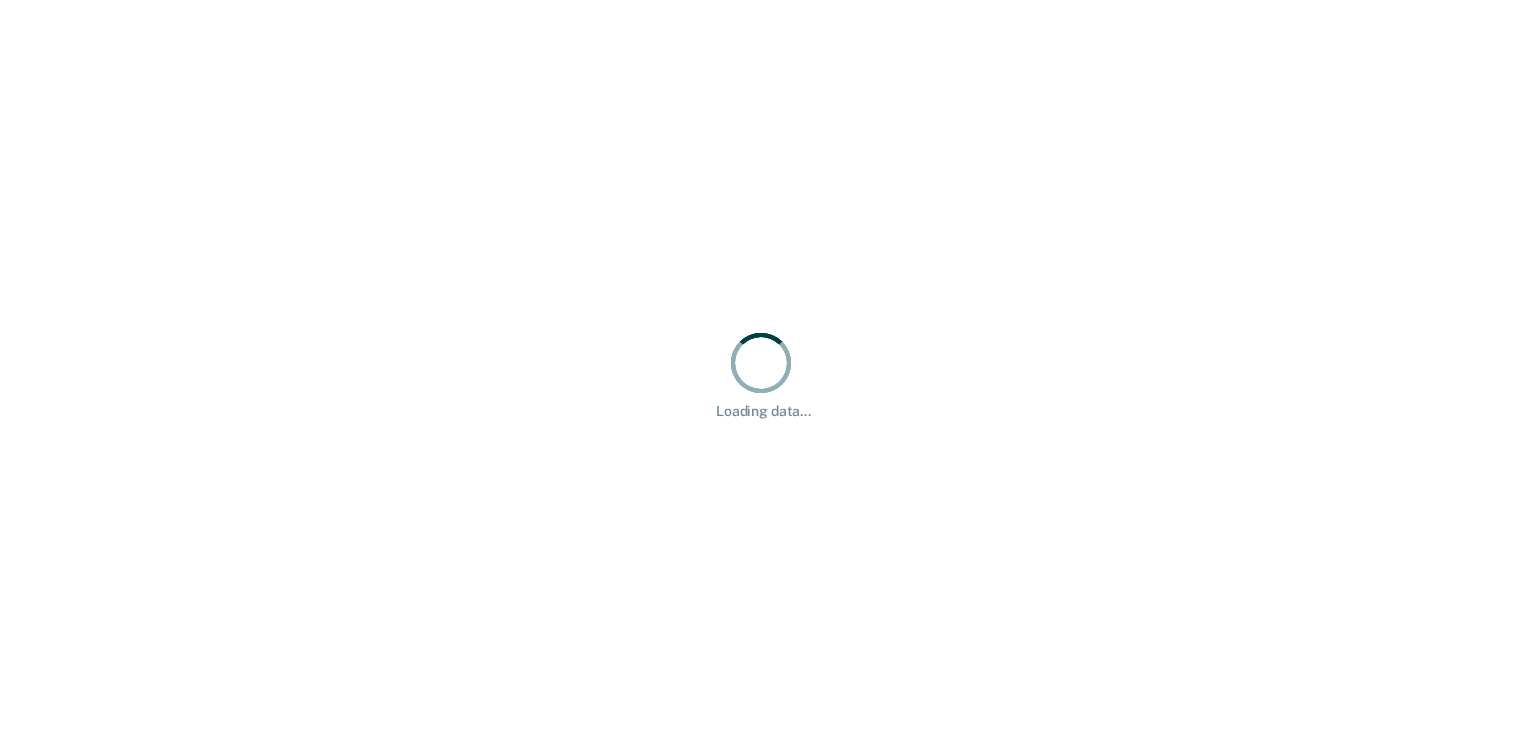 scroll, scrollTop: 0, scrollLeft: 0, axis: both 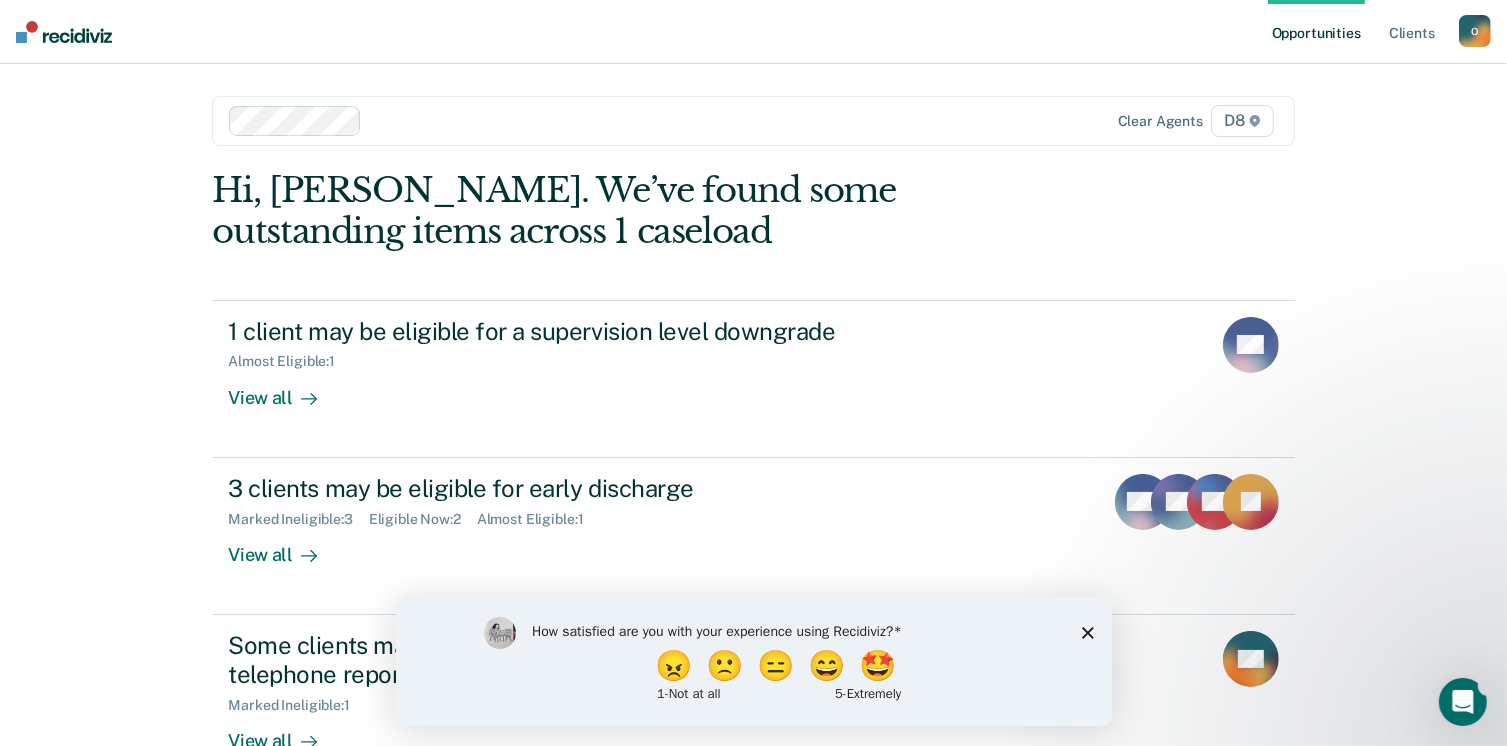 click 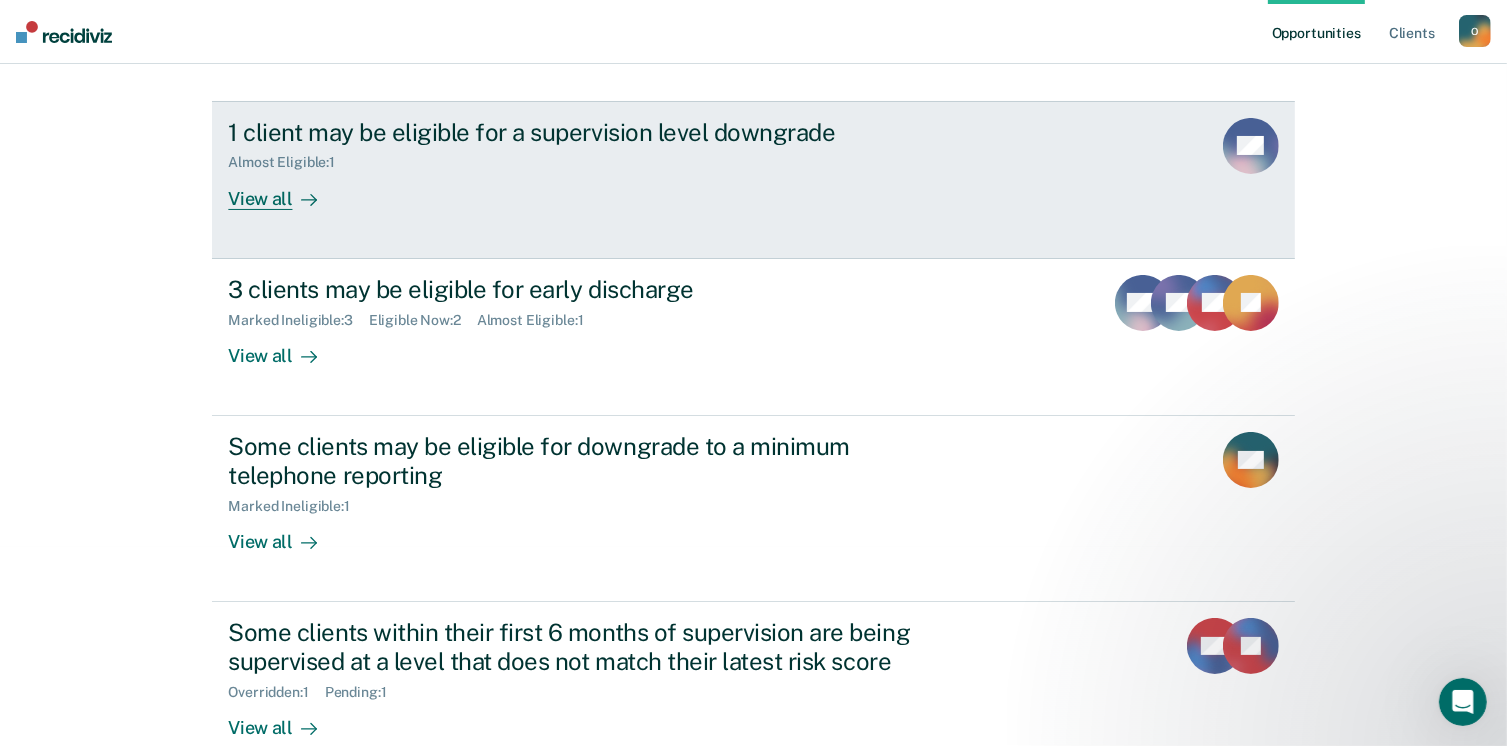 scroll, scrollTop: 200, scrollLeft: 0, axis: vertical 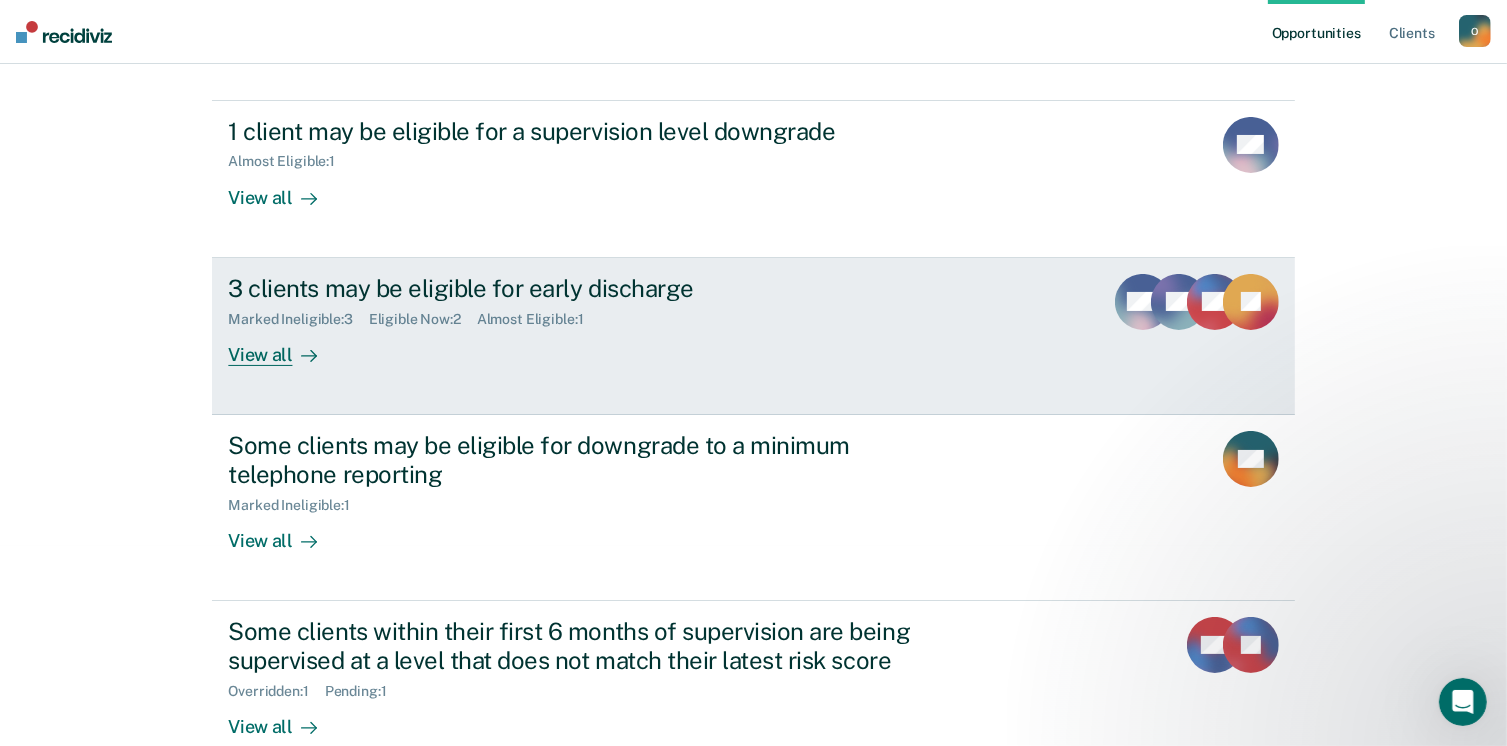 click on "Marked Ineligible :  3 Eligible Now :  2 Almost Eligible :  1" at bounding box center (579, 315) 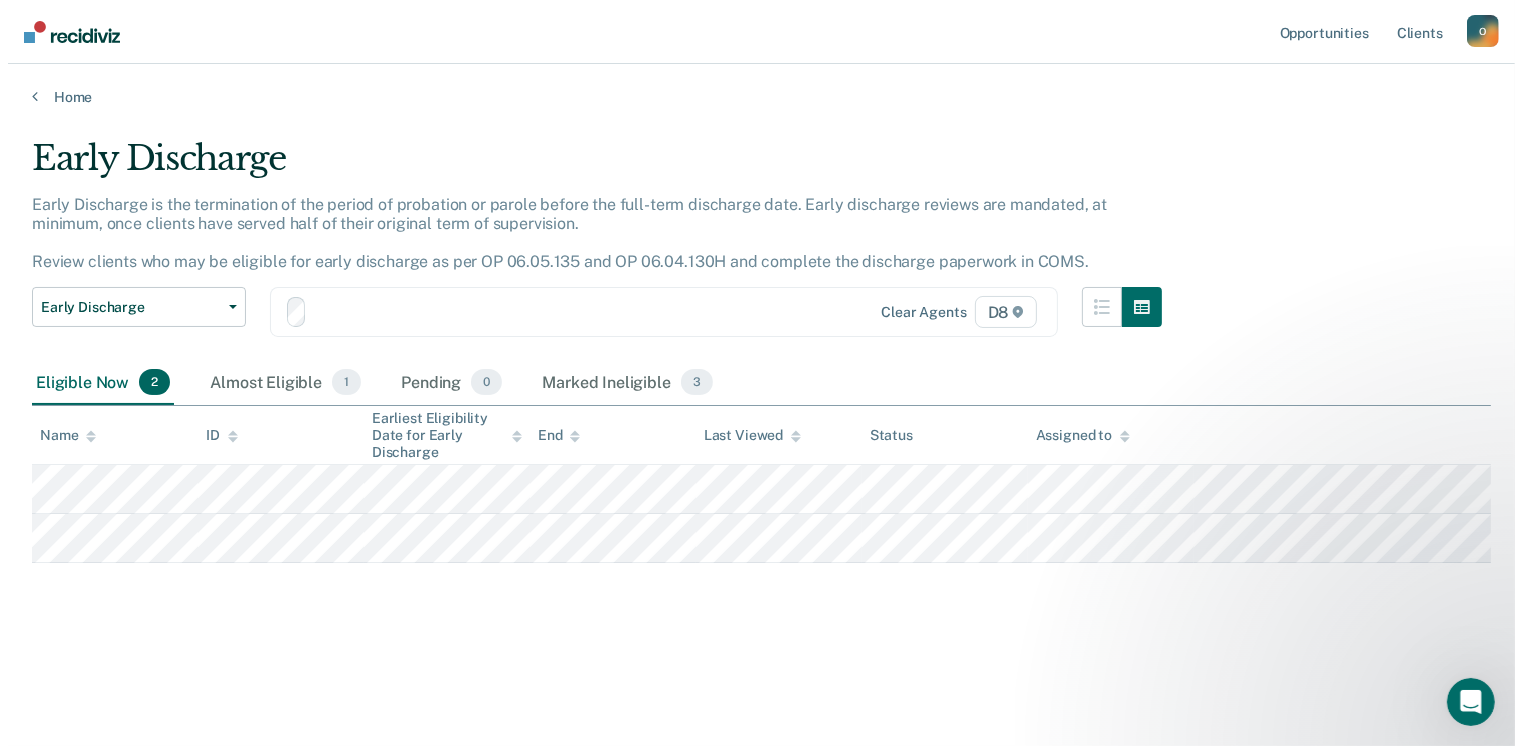 scroll, scrollTop: 0, scrollLeft: 0, axis: both 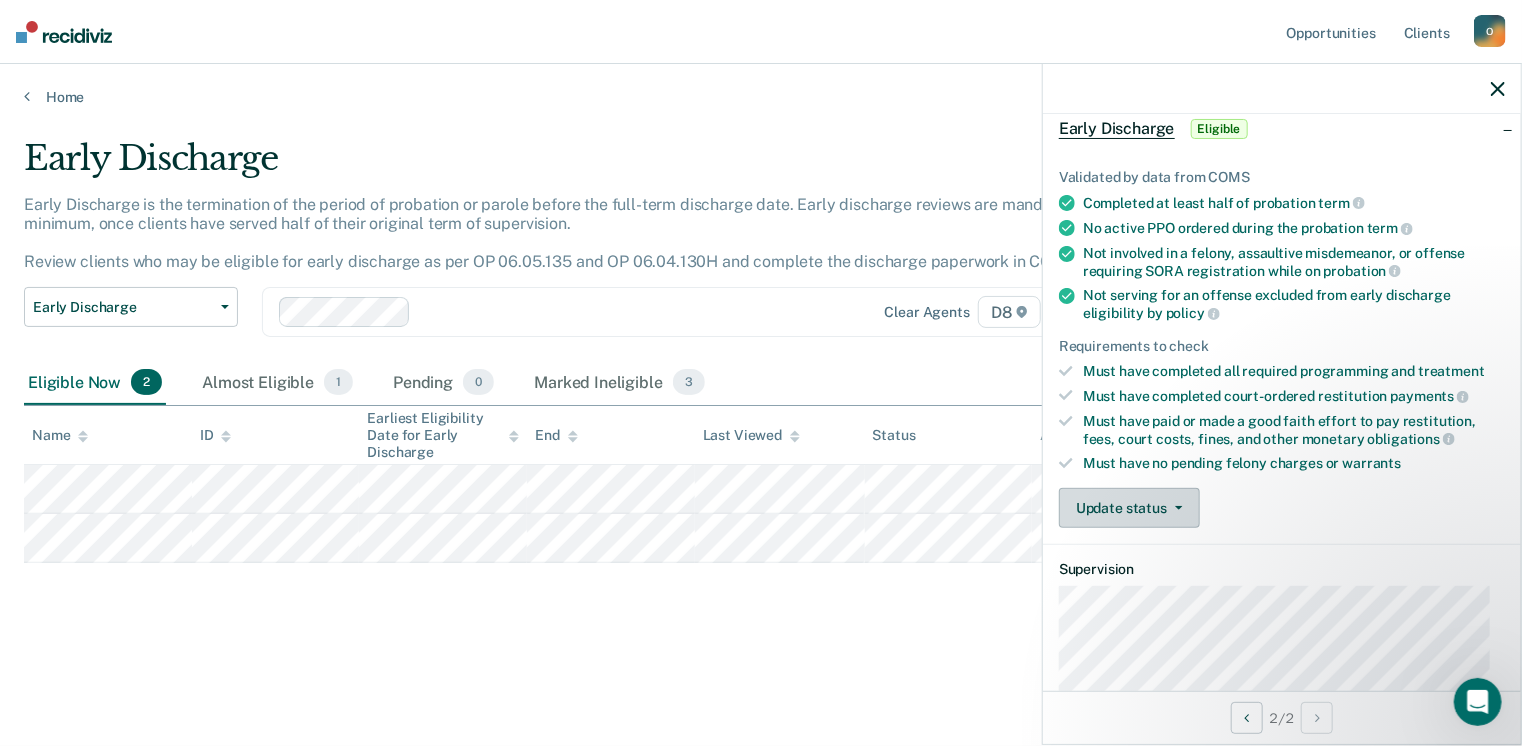 click on "Update status" at bounding box center (1129, 508) 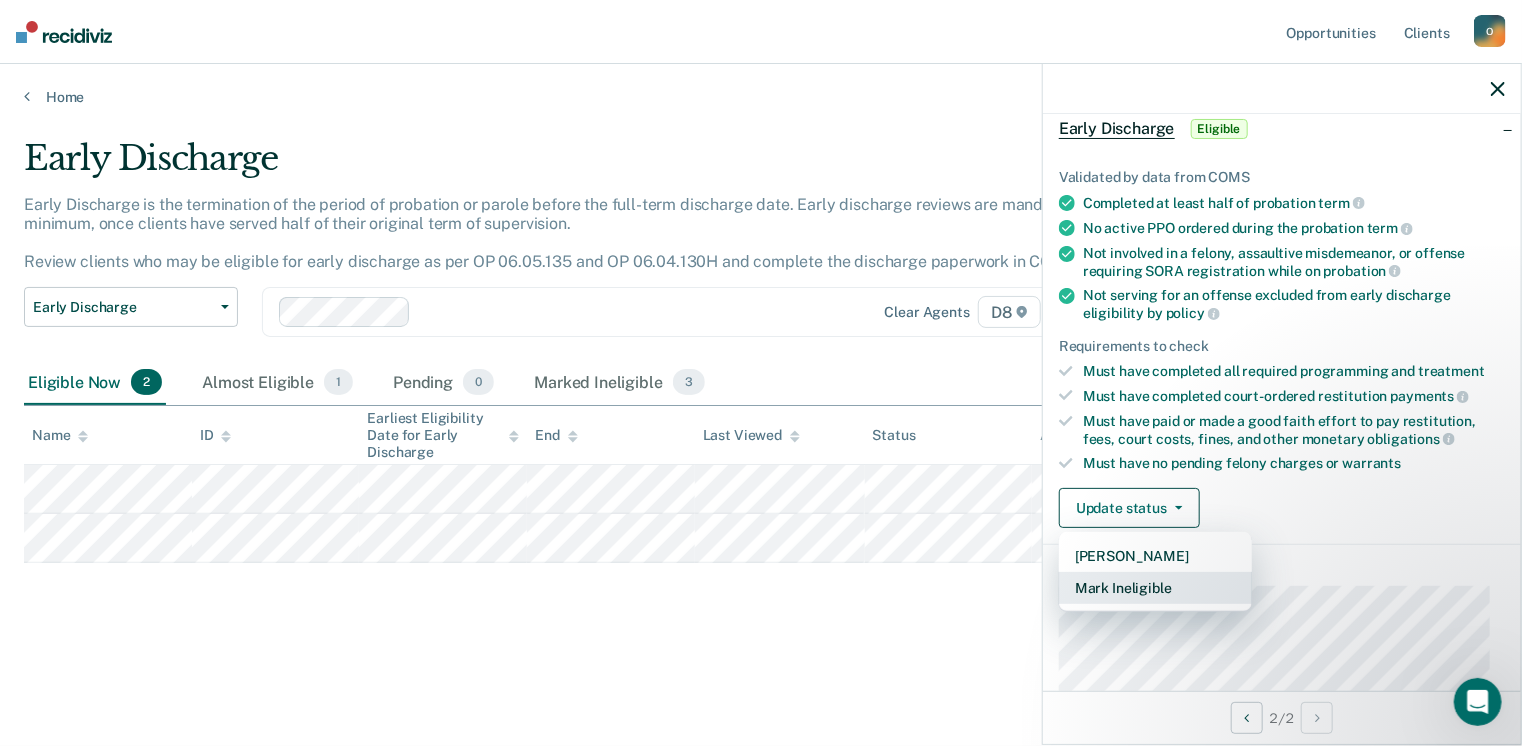 click on "Mark Ineligible" at bounding box center (1155, 588) 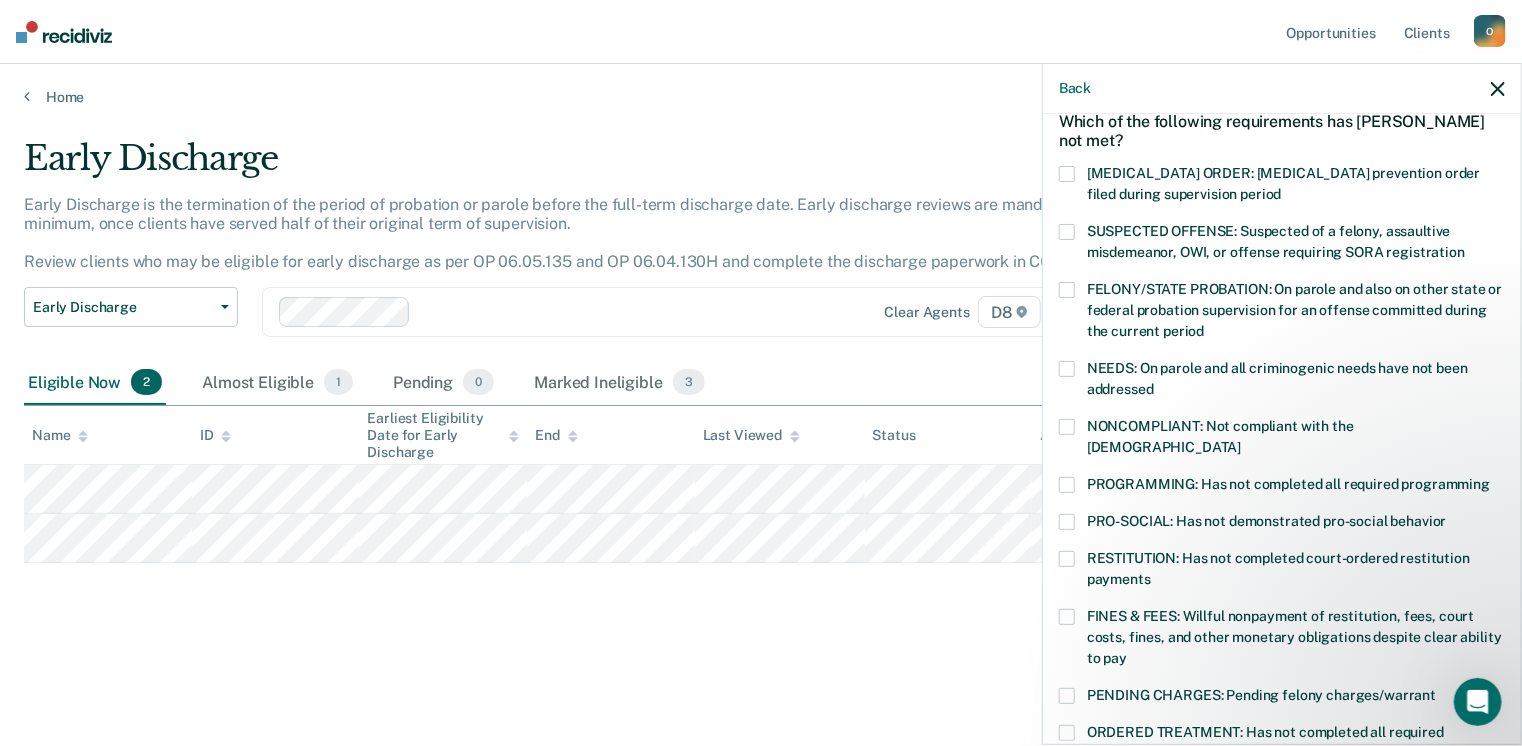 click at bounding box center (1067, 232) 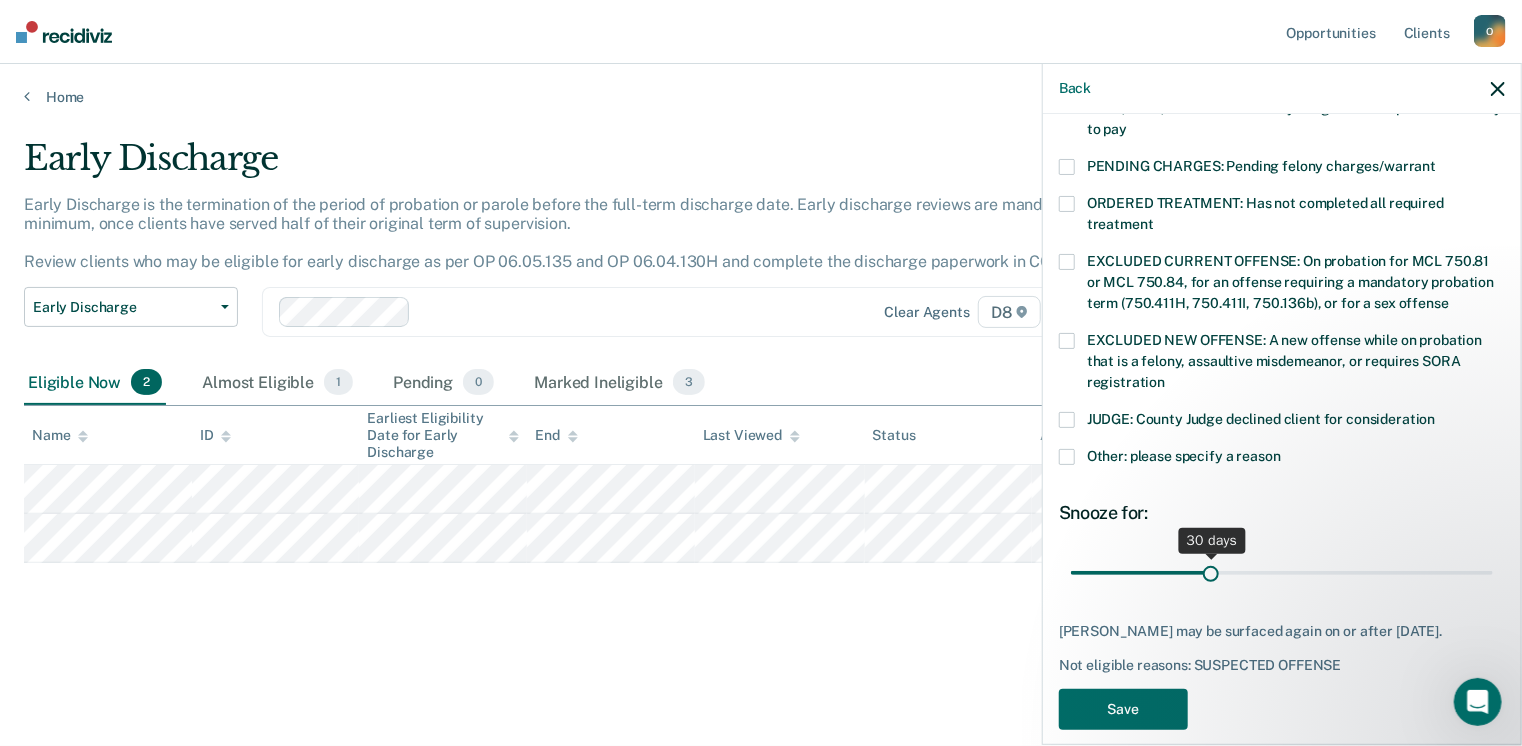 scroll, scrollTop: 630, scrollLeft: 0, axis: vertical 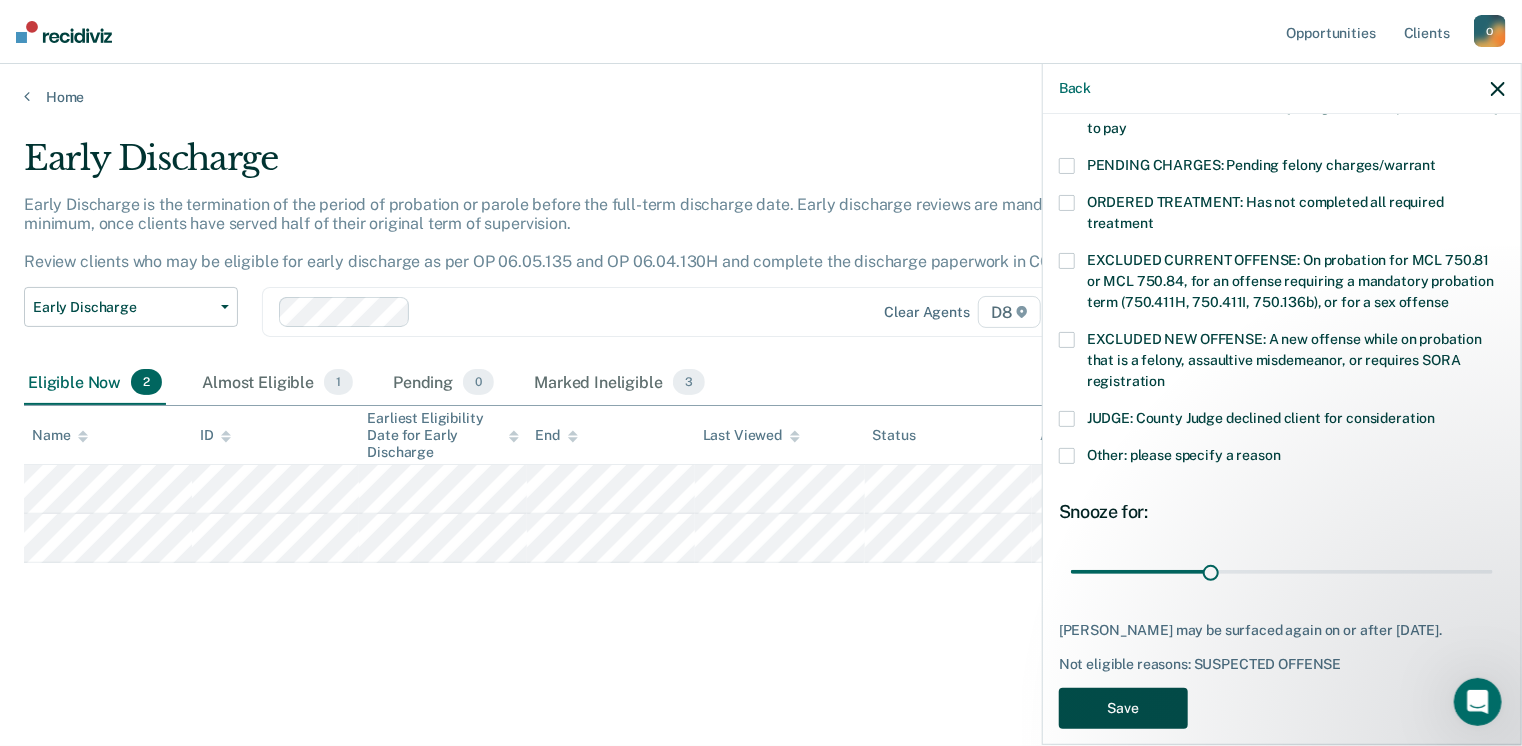 click on "Save" at bounding box center [1123, 708] 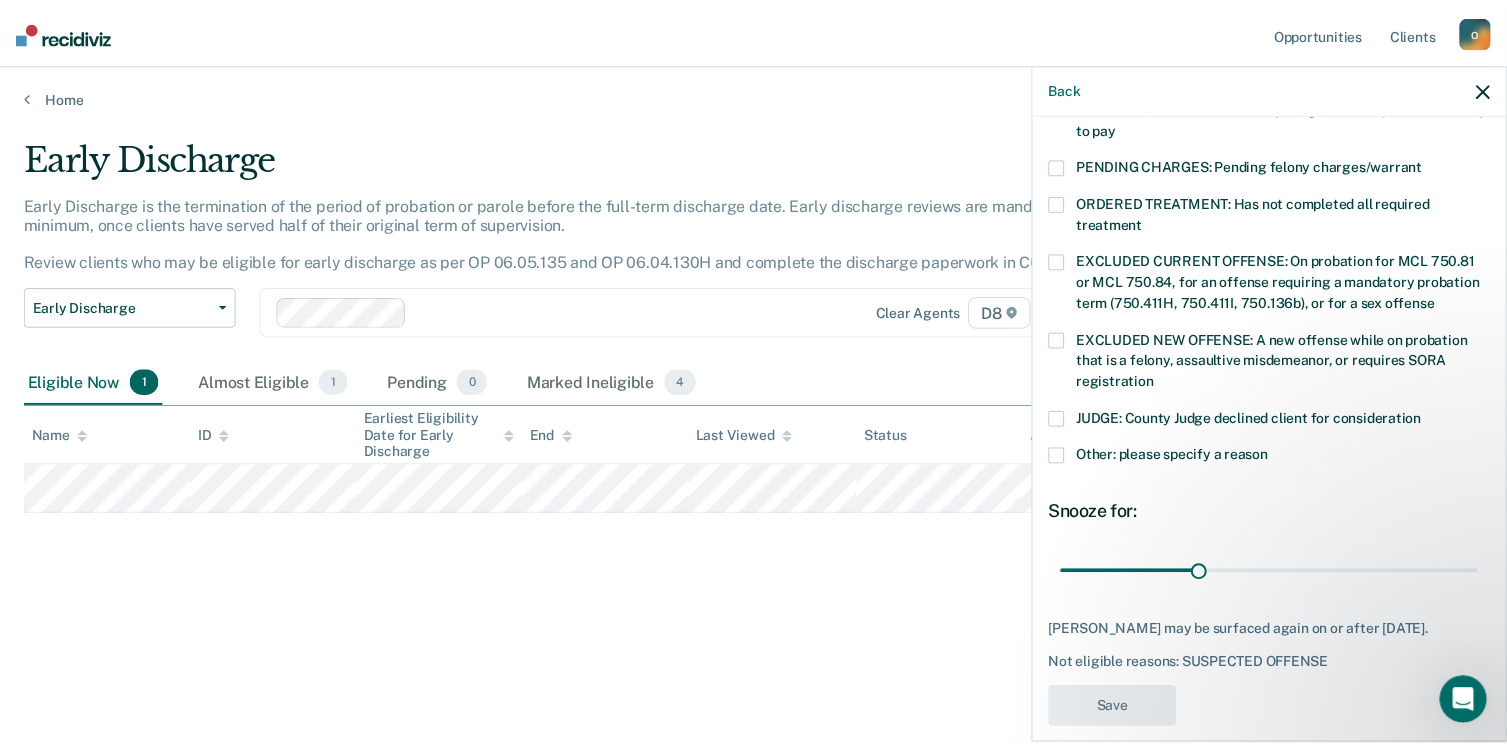 scroll, scrollTop: 540, scrollLeft: 0, axis: vertical 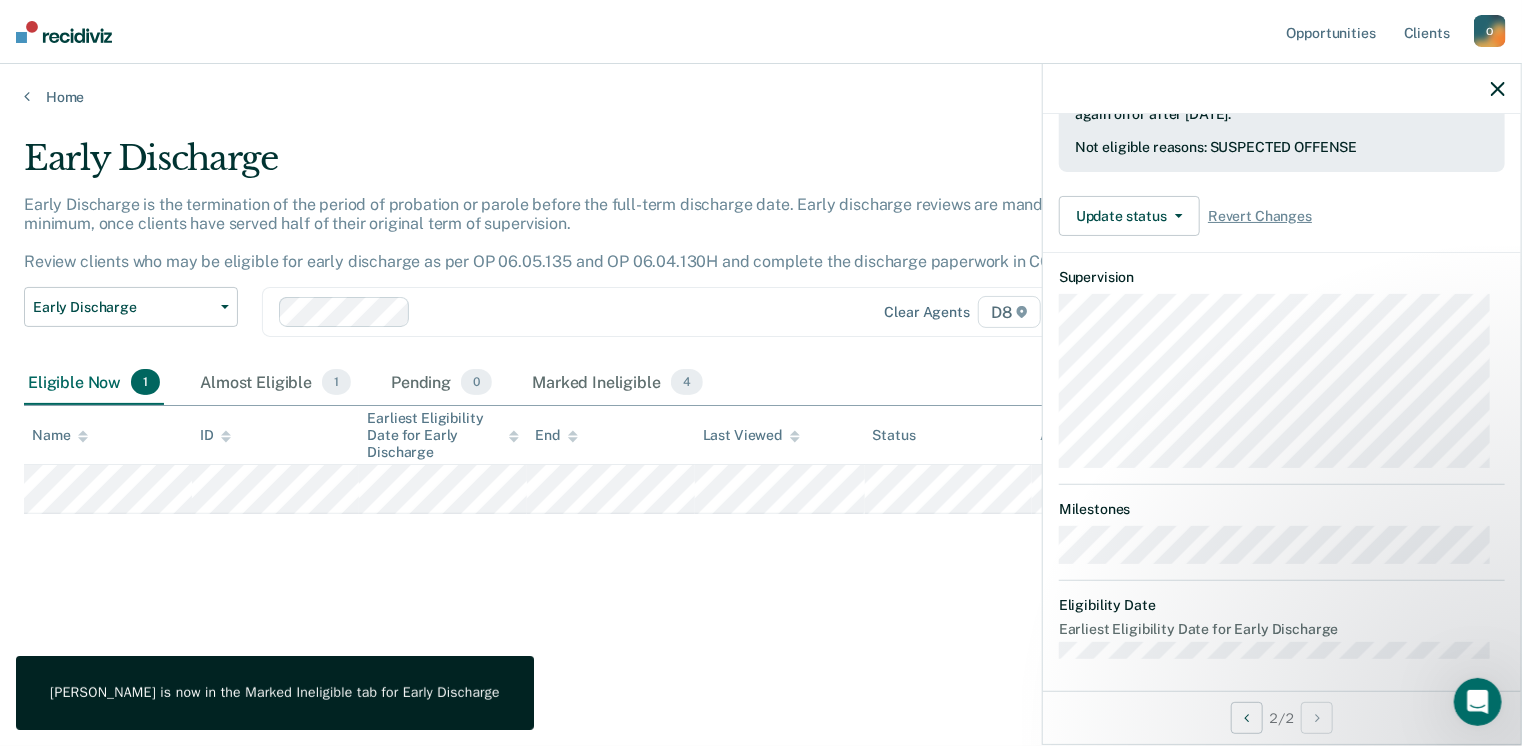 click 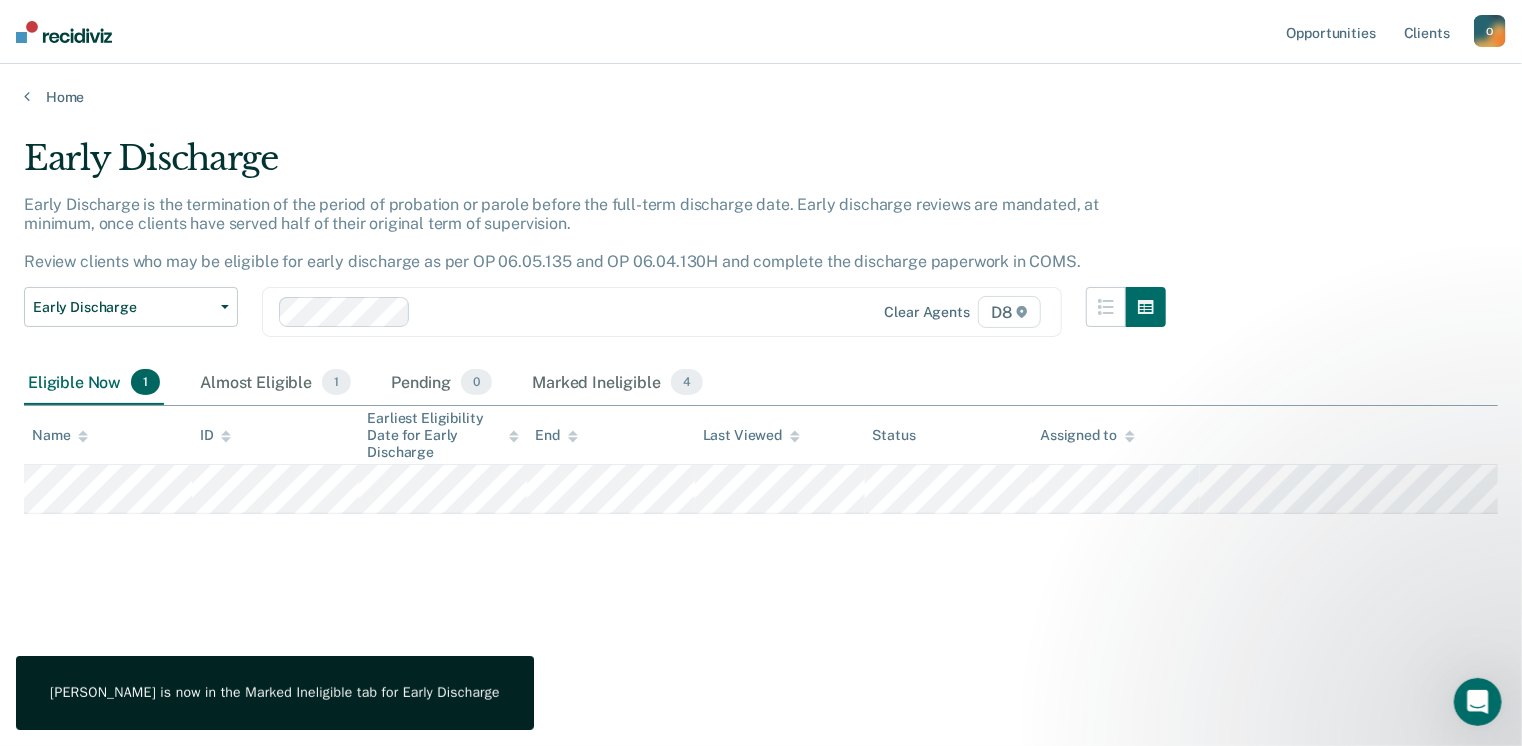 click at bounding box center (64, 32) 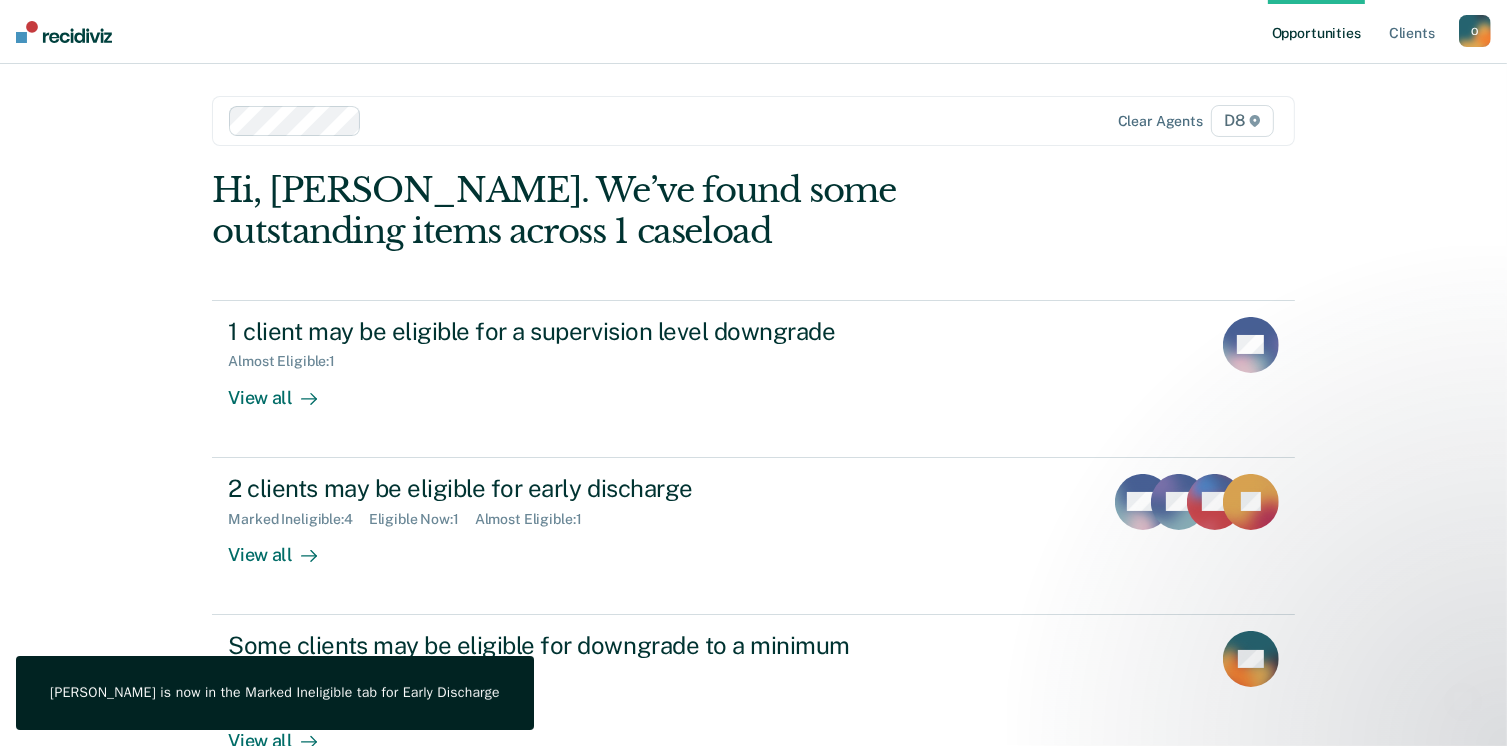 scroll, scrollTop: 0, scrollLeft: 0, axis: both 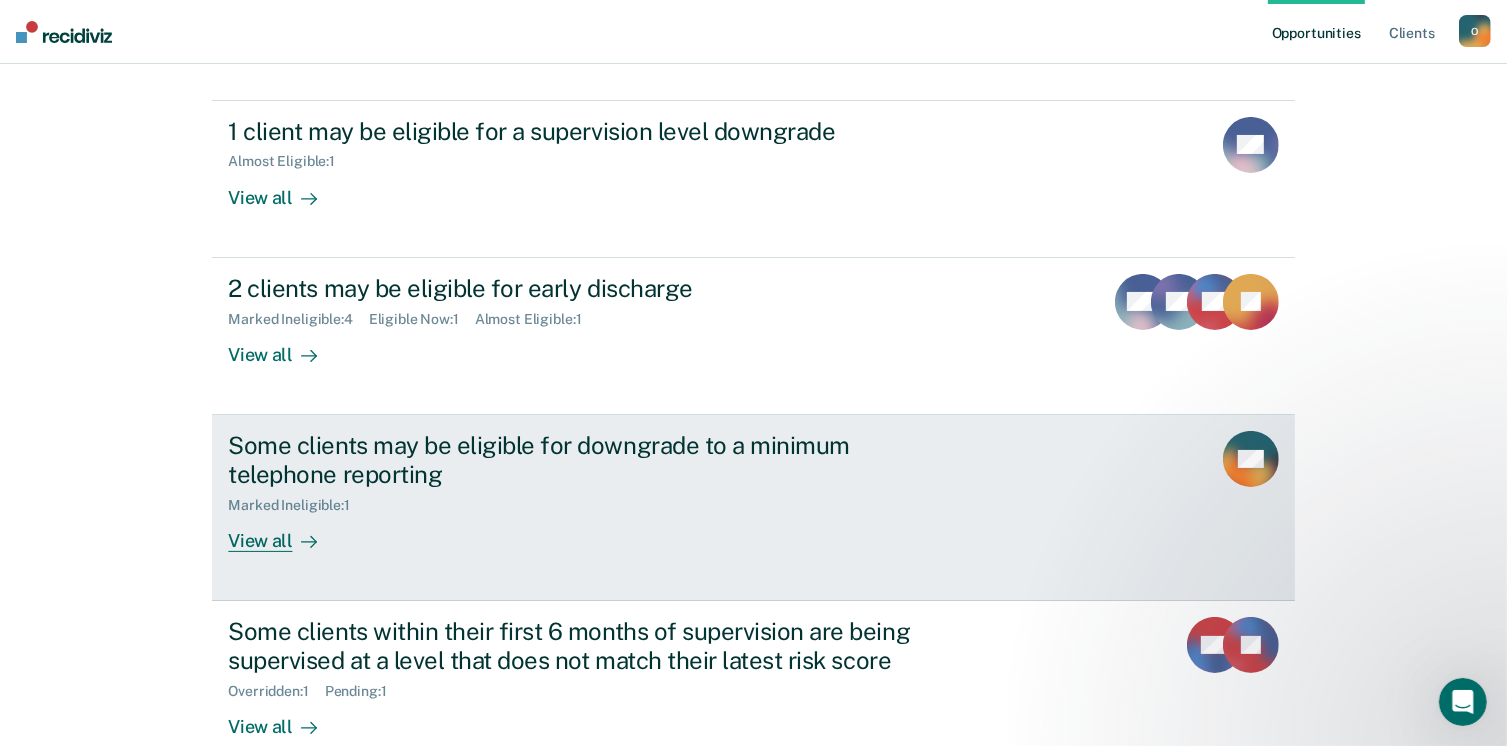 click on "Some clients may be eligible for downgrade to a minimum telephone reporting" at bounding box center (579, 460) 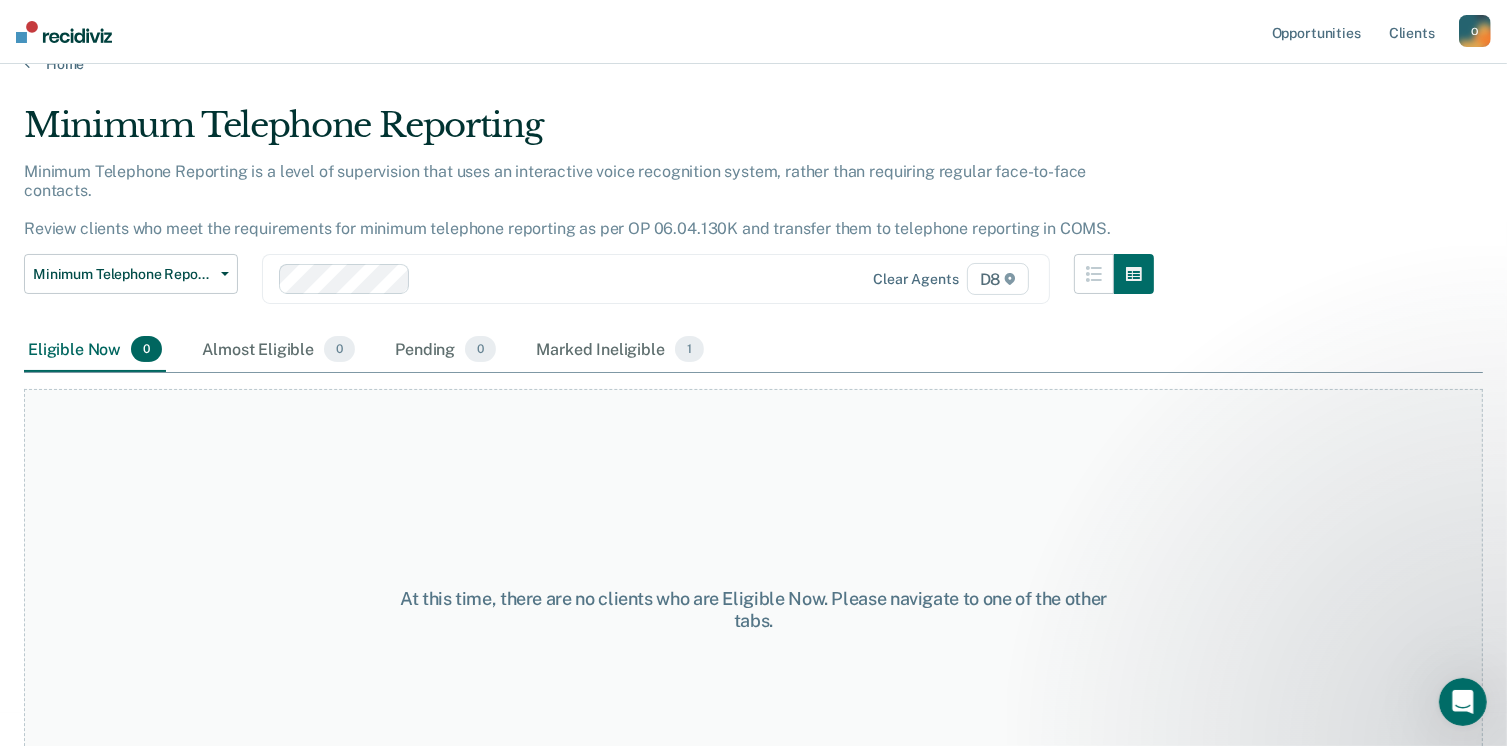scroll, scrollTop: 0, scrollLeft: 0, axis: both 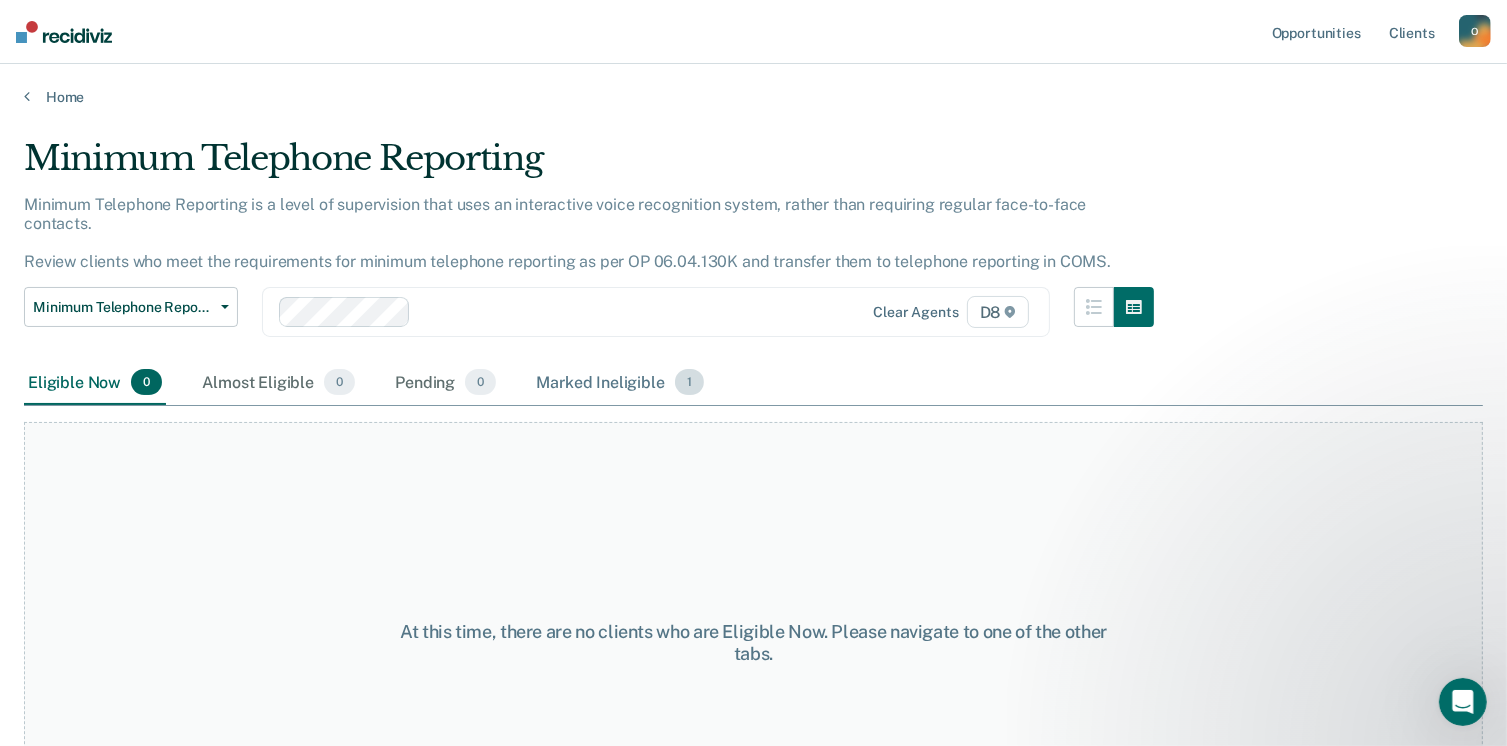 click on "Marked Ineligible 1" at bounding box center [620, 383] 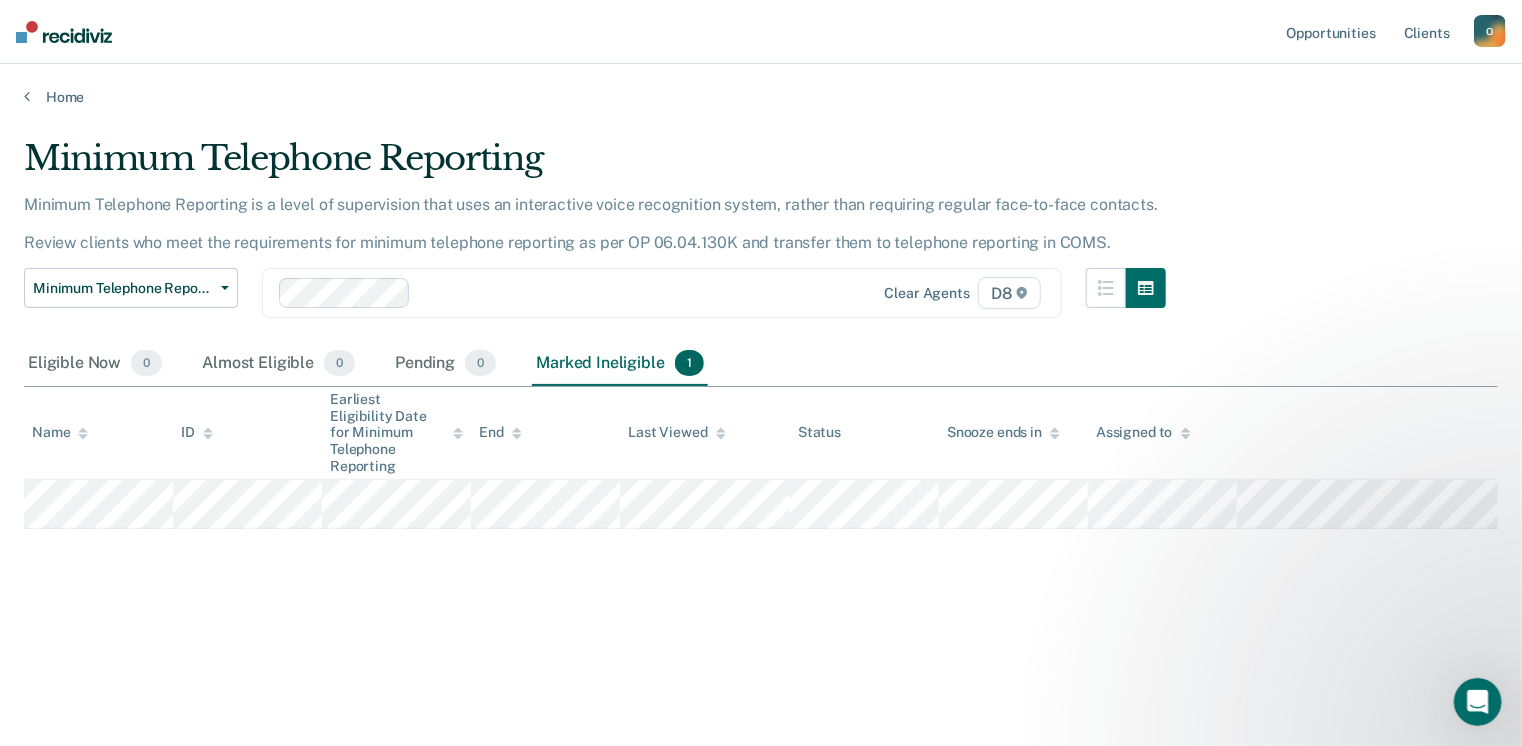click at bounding box center (64, 32) 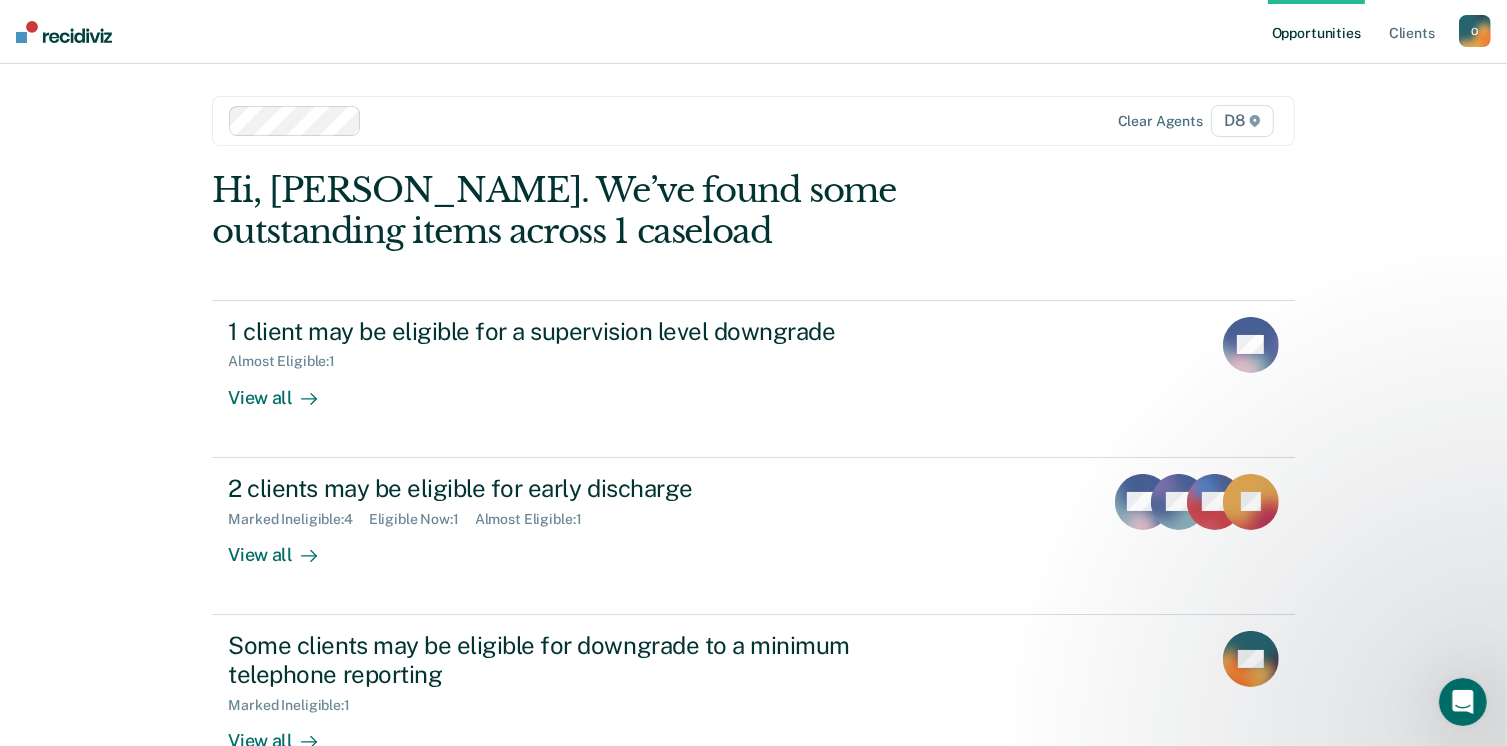scroll, scrollTop: 0, scrollLeft: 0, axis: both 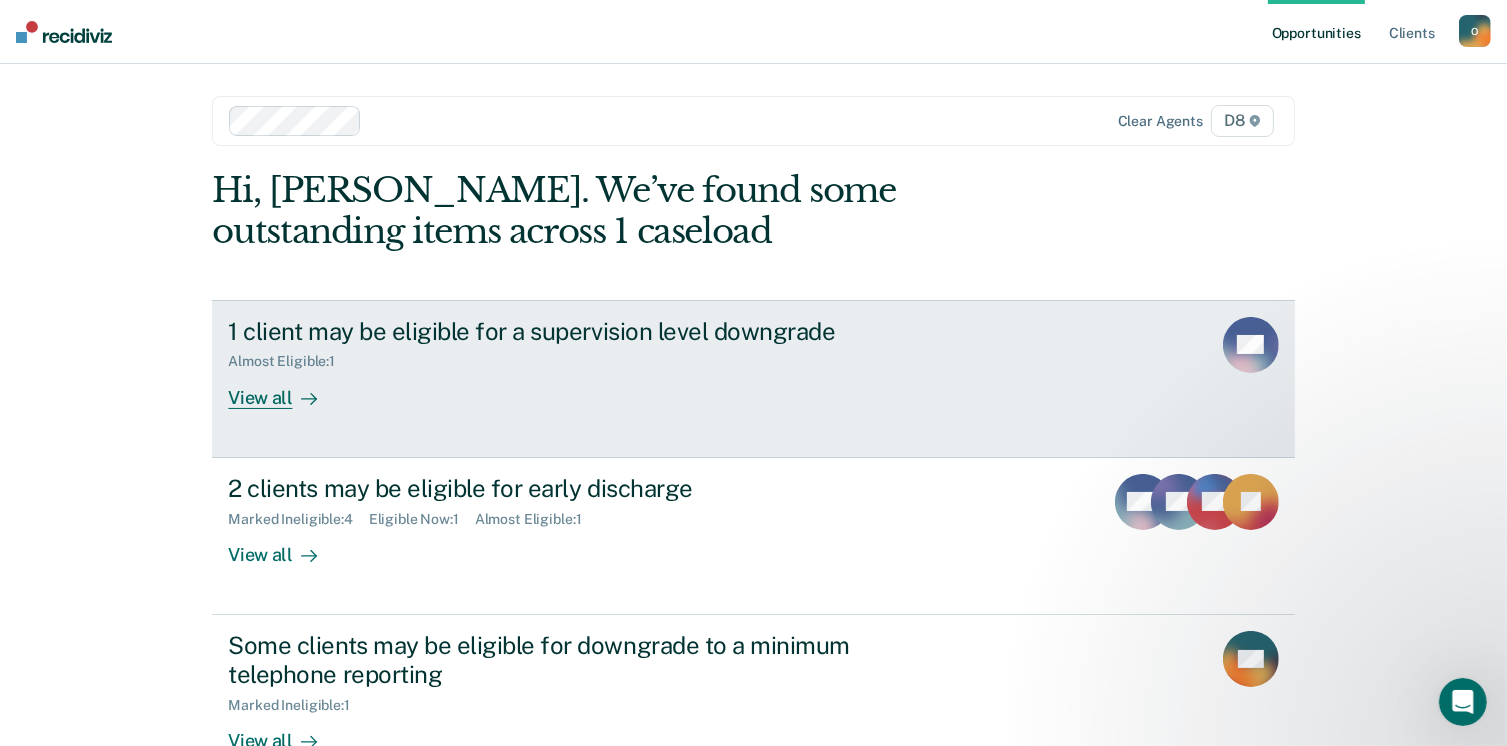 click on "1 client may be eligible for a supervision level downgrade Almost Eligible :  1 View all" at bounding box center [603, 363] 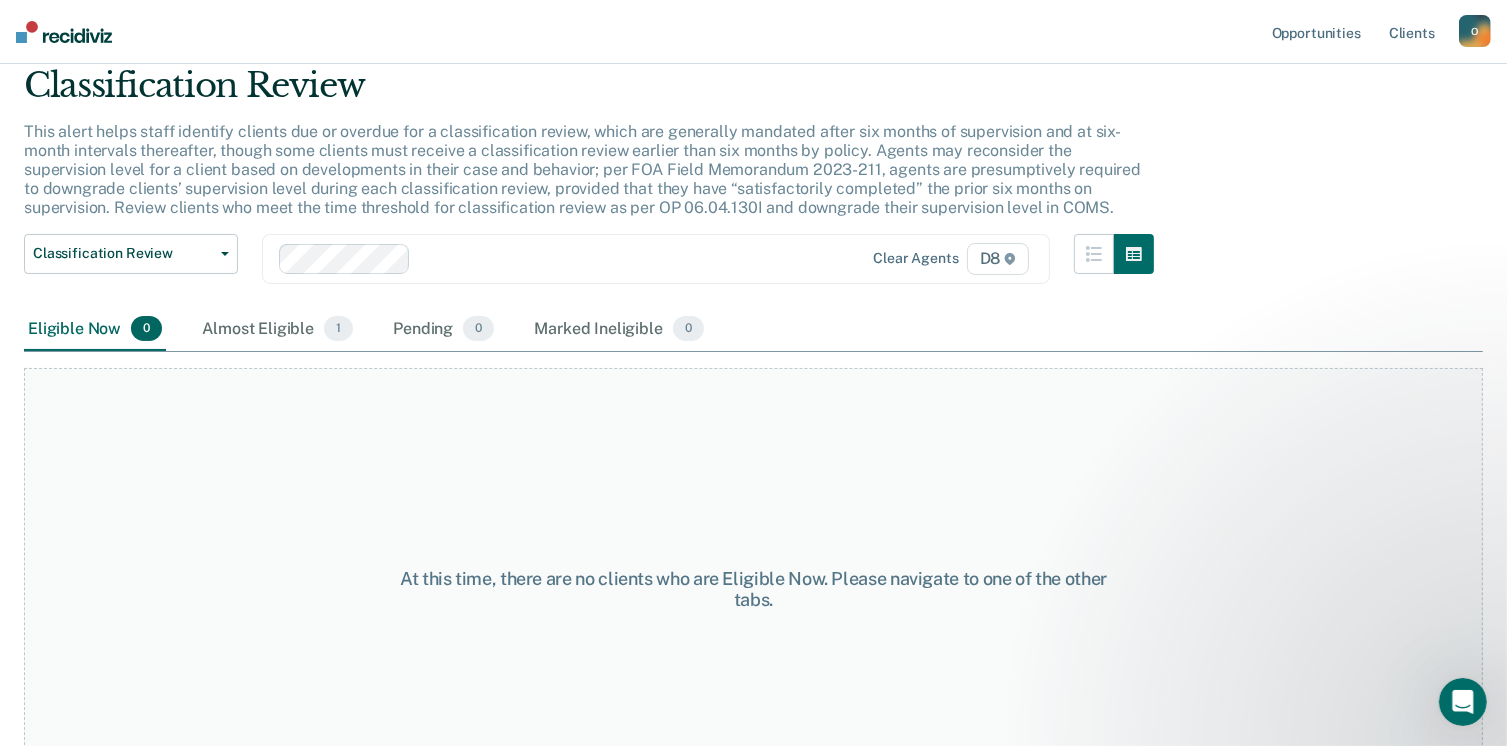 scroll, scrollTop: 0, scrollLeft: 0, axis: both 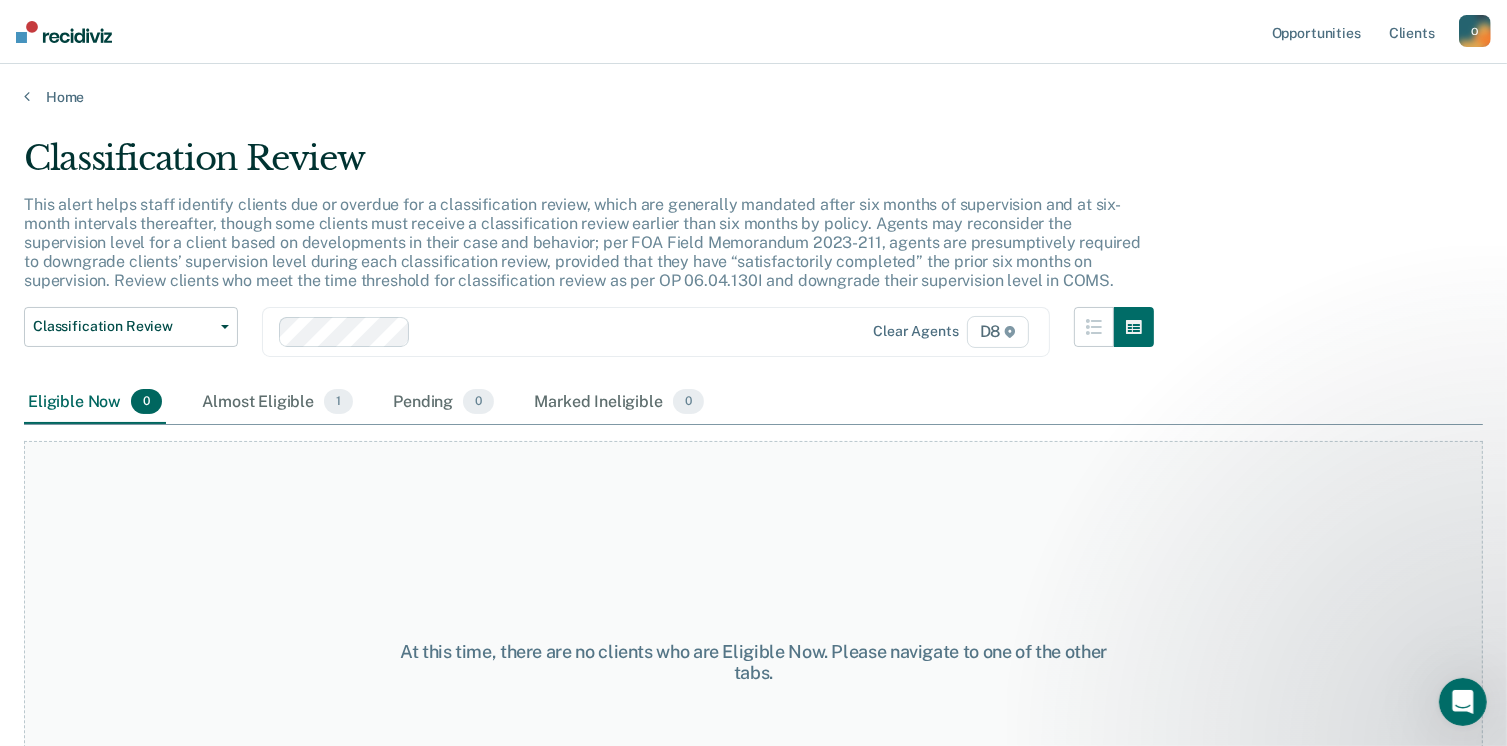 click at bounding box center (64, 32) 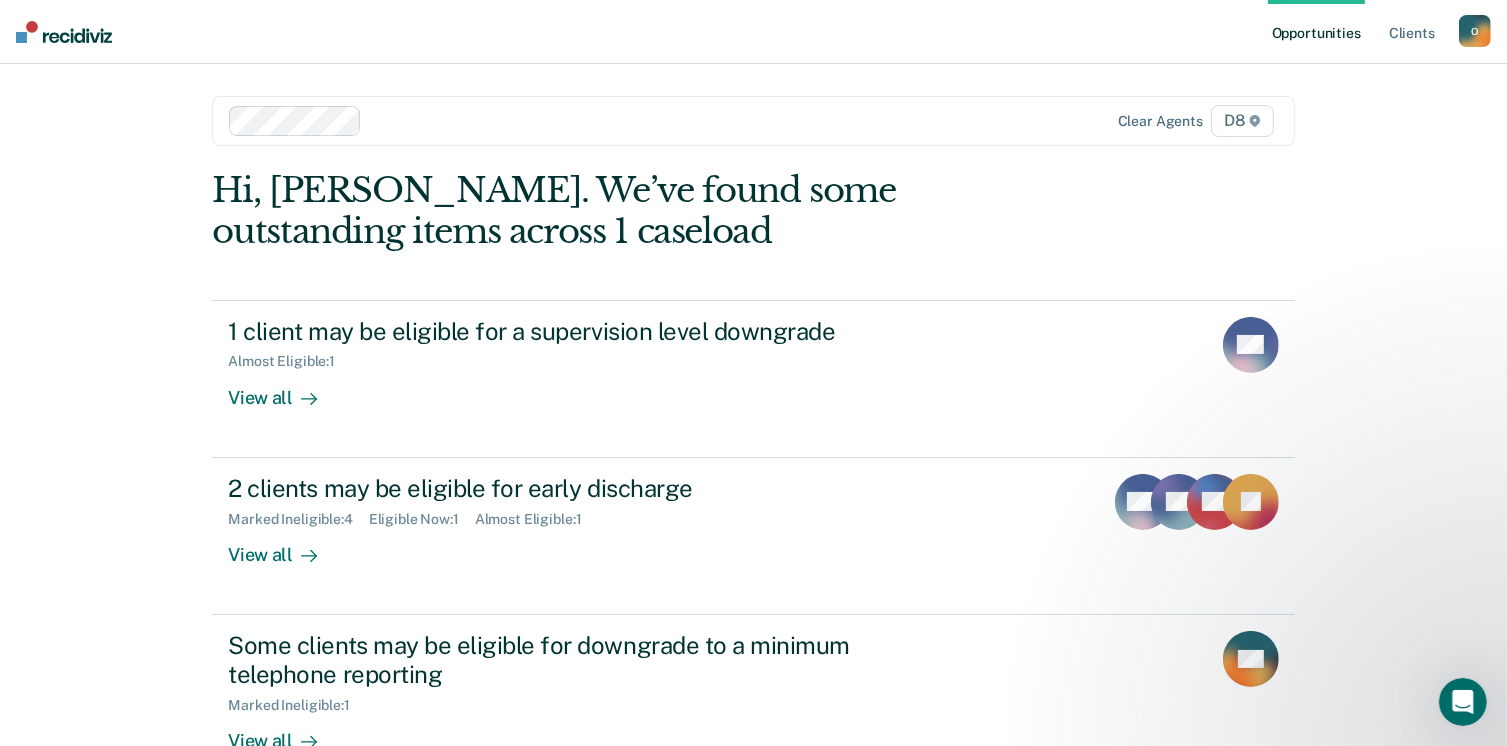 scroll, scrollTop: 0, scrollLeft: 0, axis: both 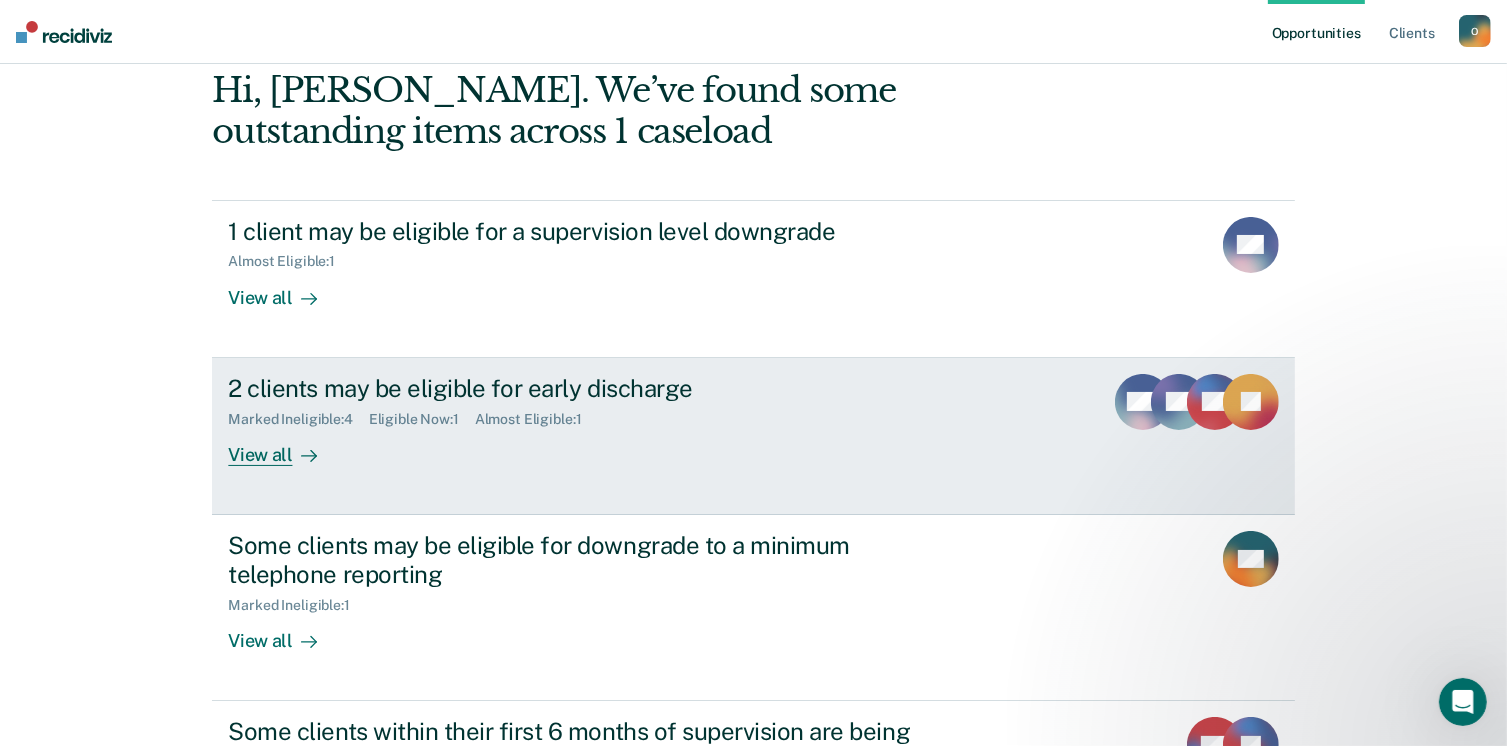 click on "Marked Ineligible :  4 Eligible Now :  1 Almost Eligible :  1" at bounding box center [579, 415] 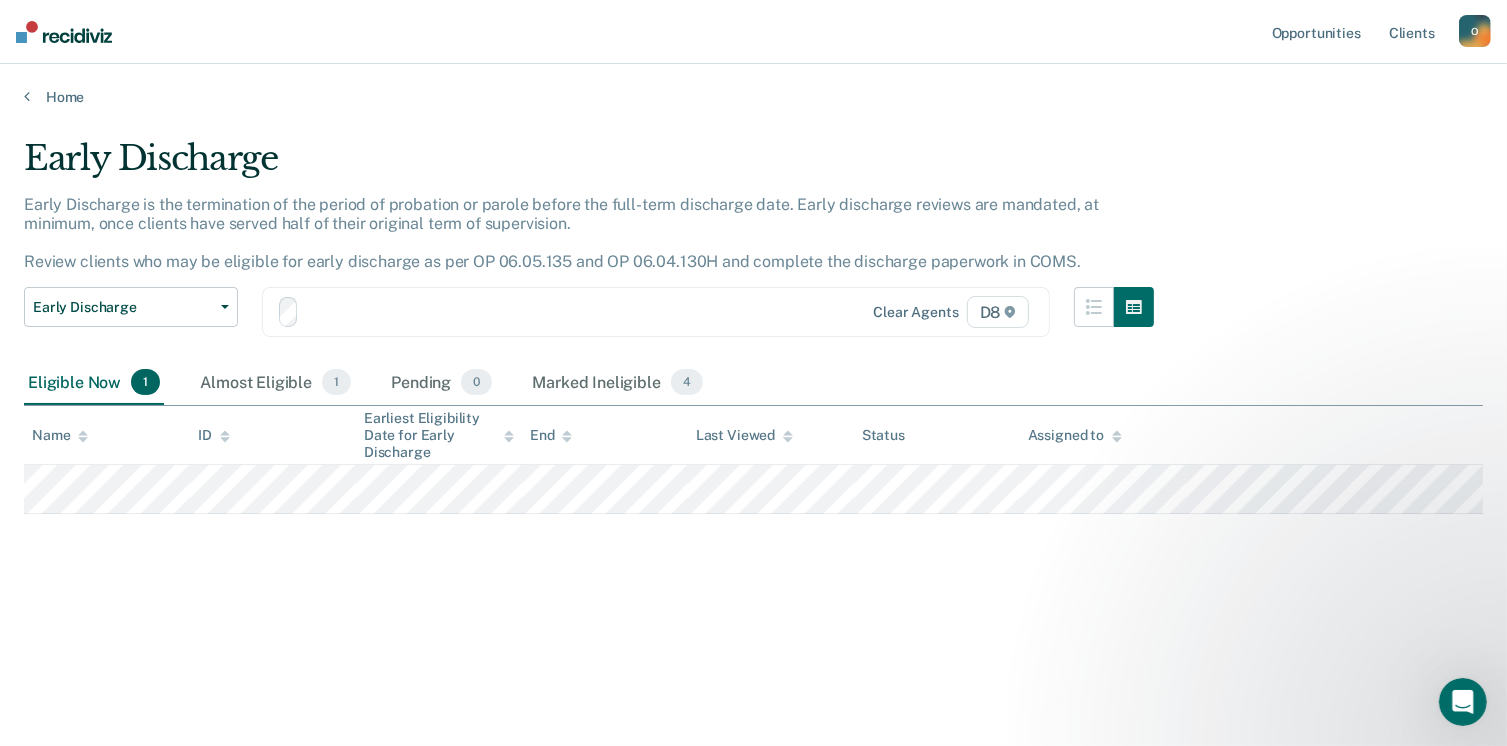 scroll, scrollTop: 0, scrollLeft: 0, axis: both 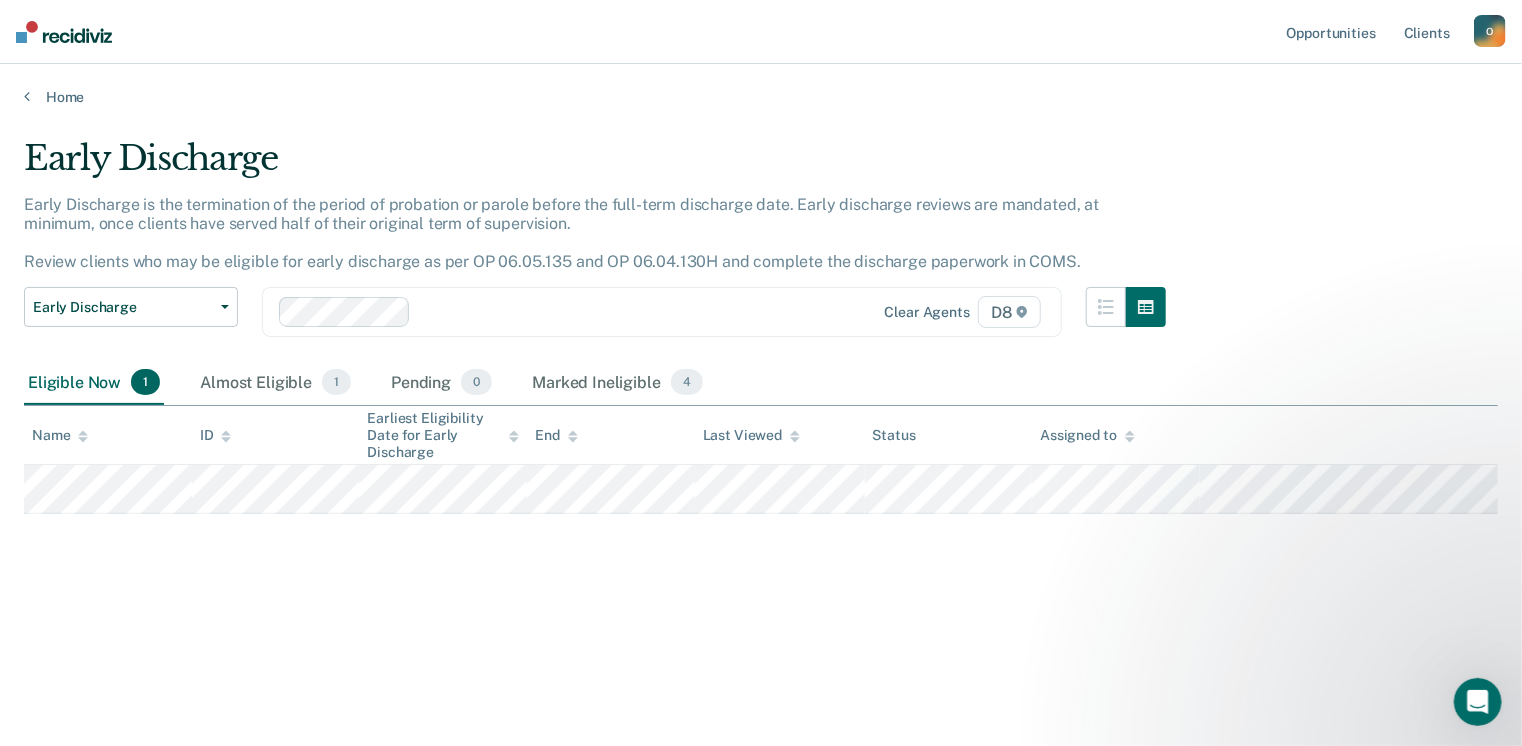 click at bounding box center [64, 32] 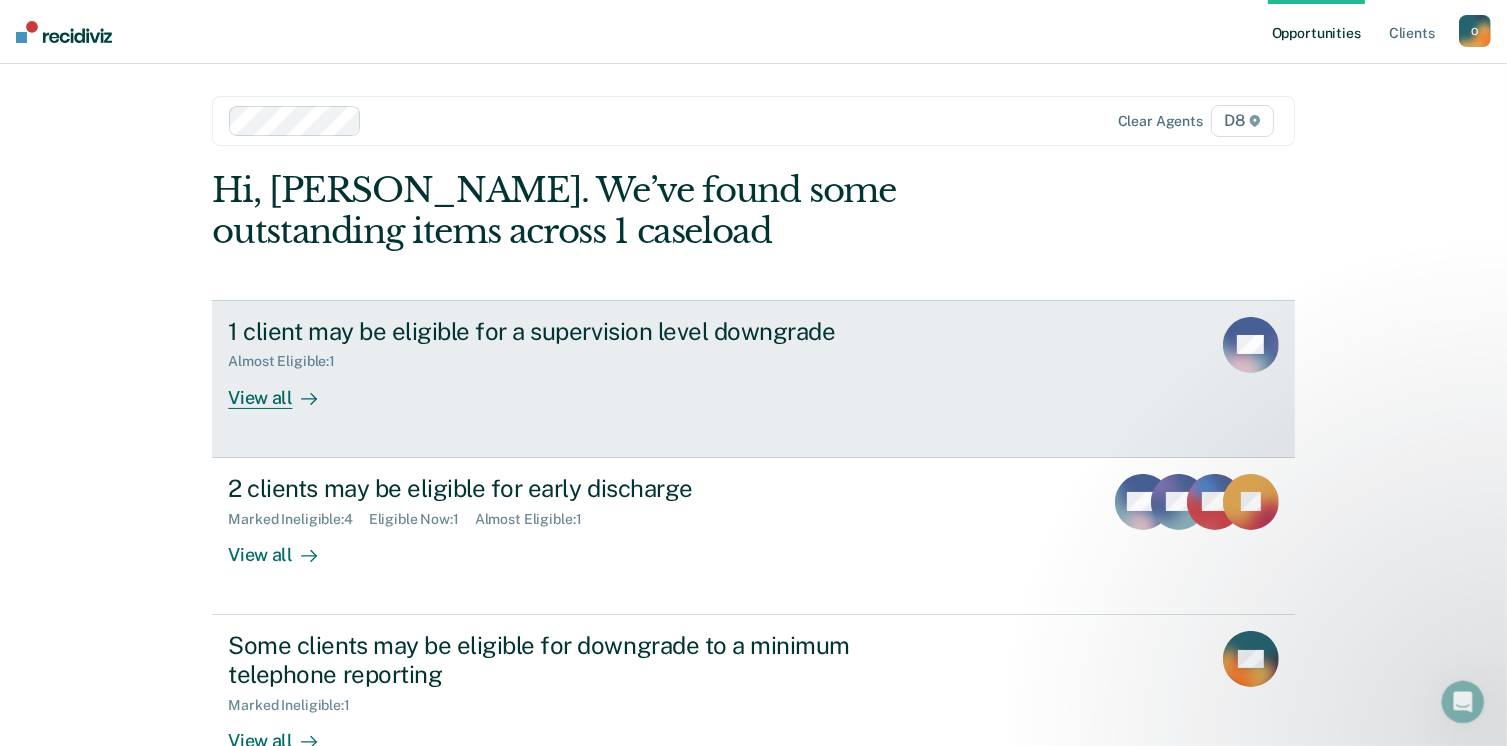 scroll, scrollTop: 0, scrollLeft: 0, axis: both 